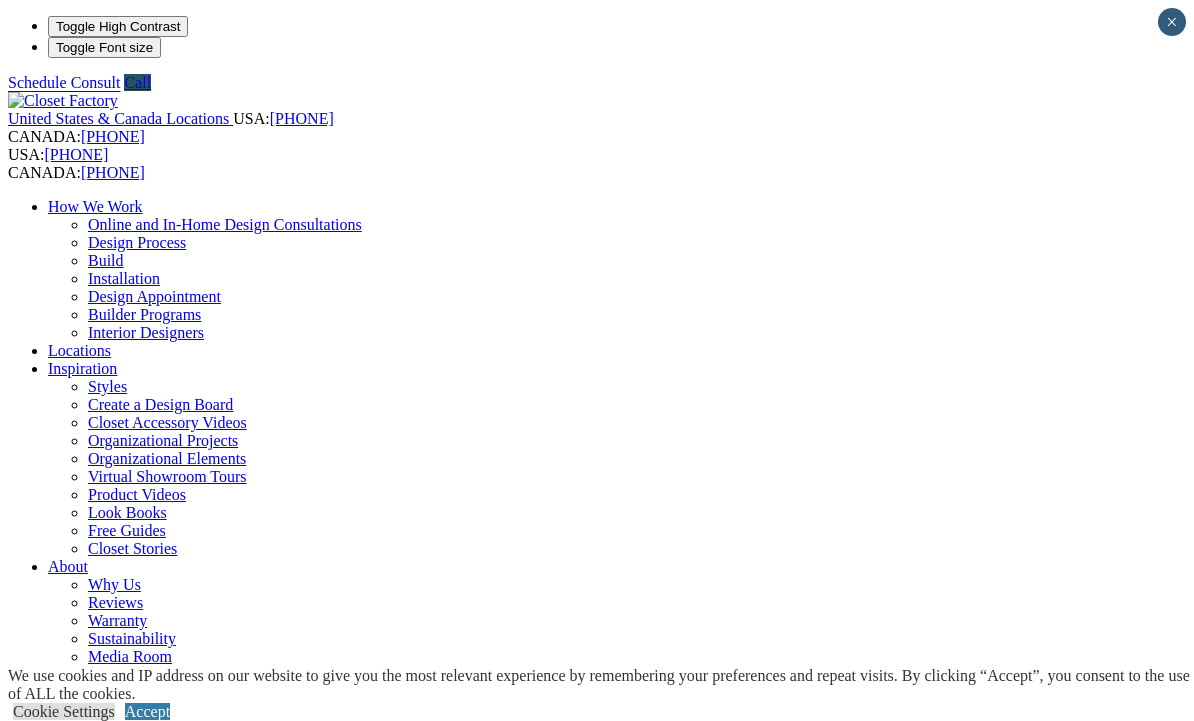 scroll, scrollTop: 0, scrollLeft: 0, axis: both 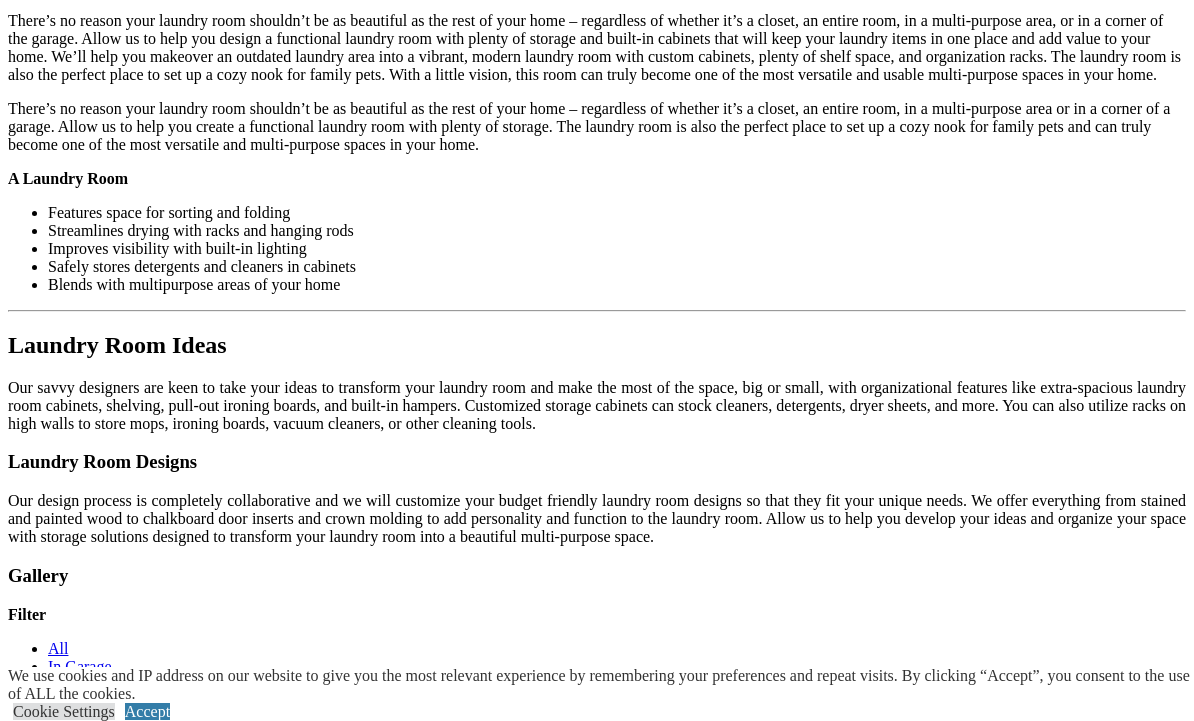 click at bounding box center [383, 1510] 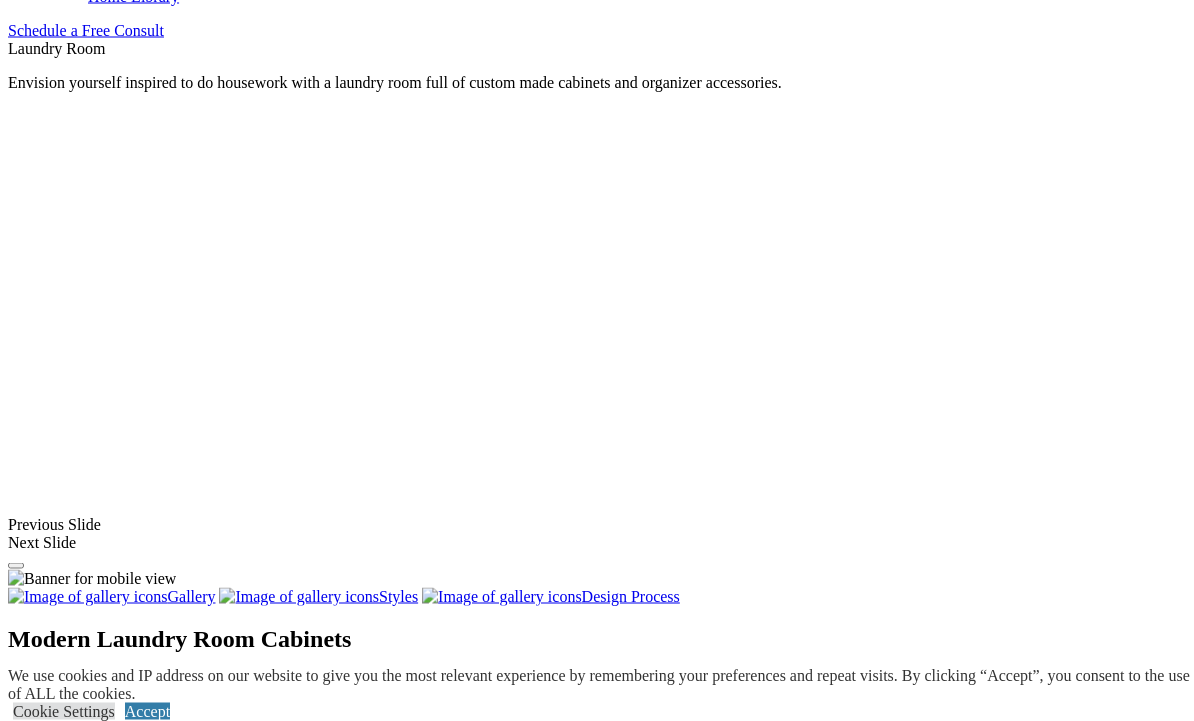 scroll, scrollTop: 1333, scrollLeft: 0, axis: vertical 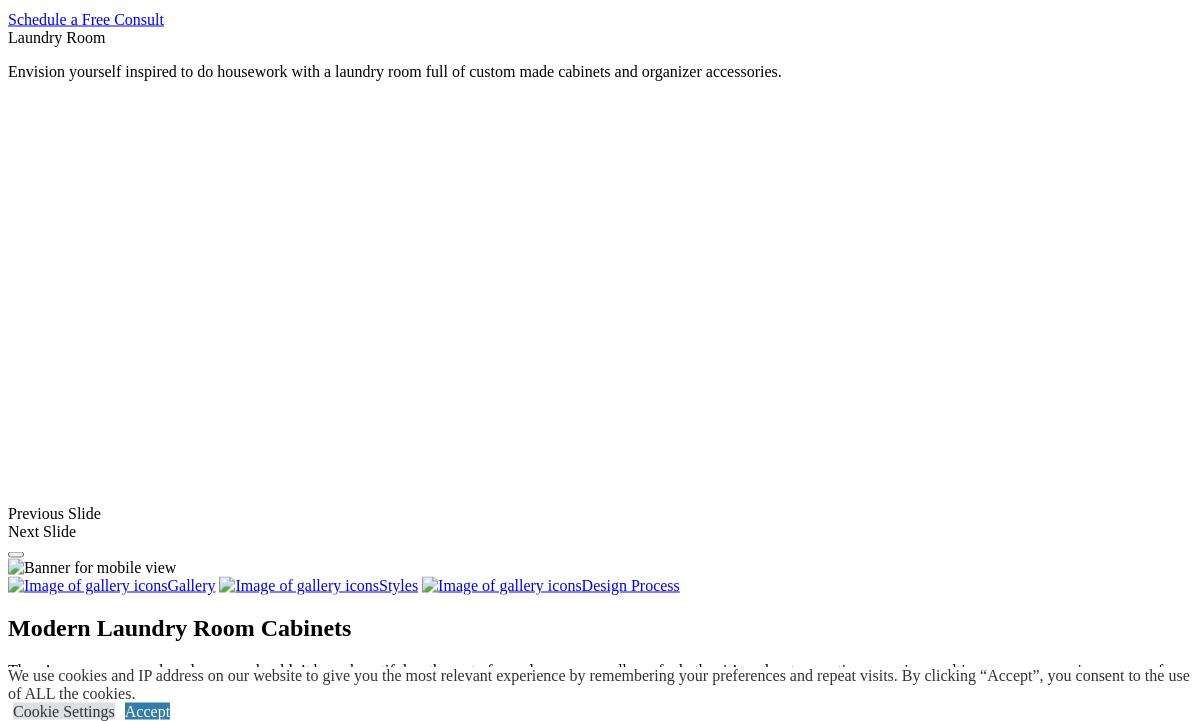 click at bounding box center (163, 1462) 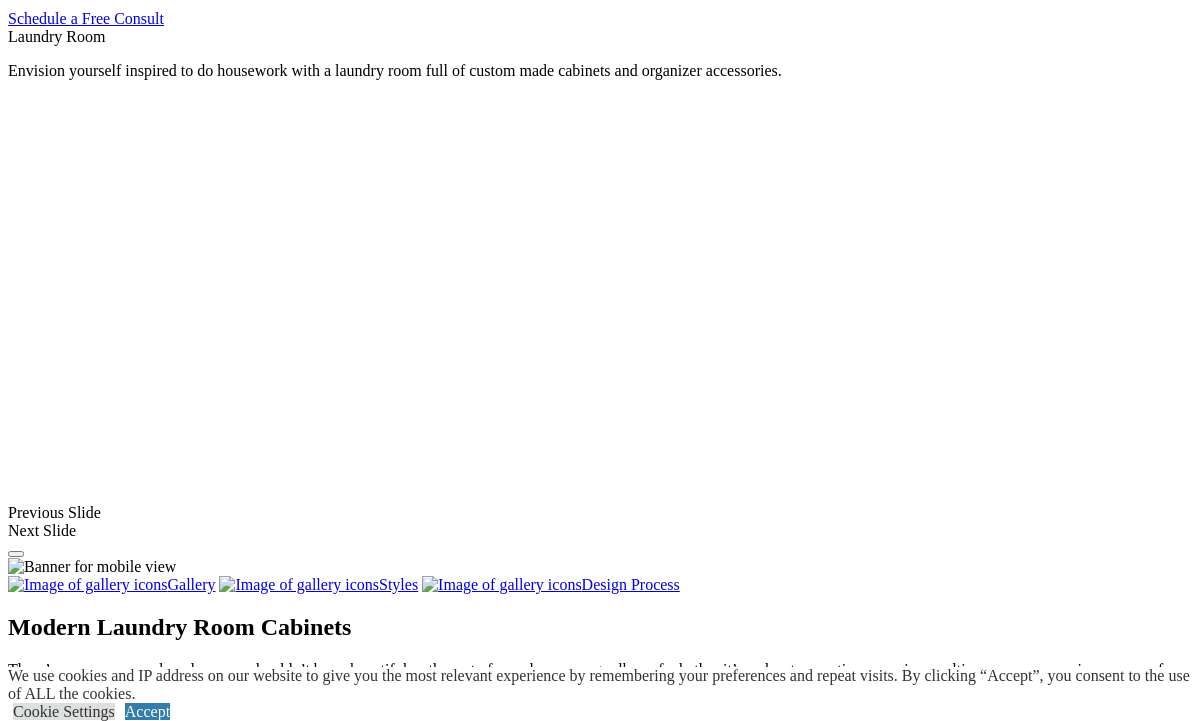 click at bounding box center (8, 36418) 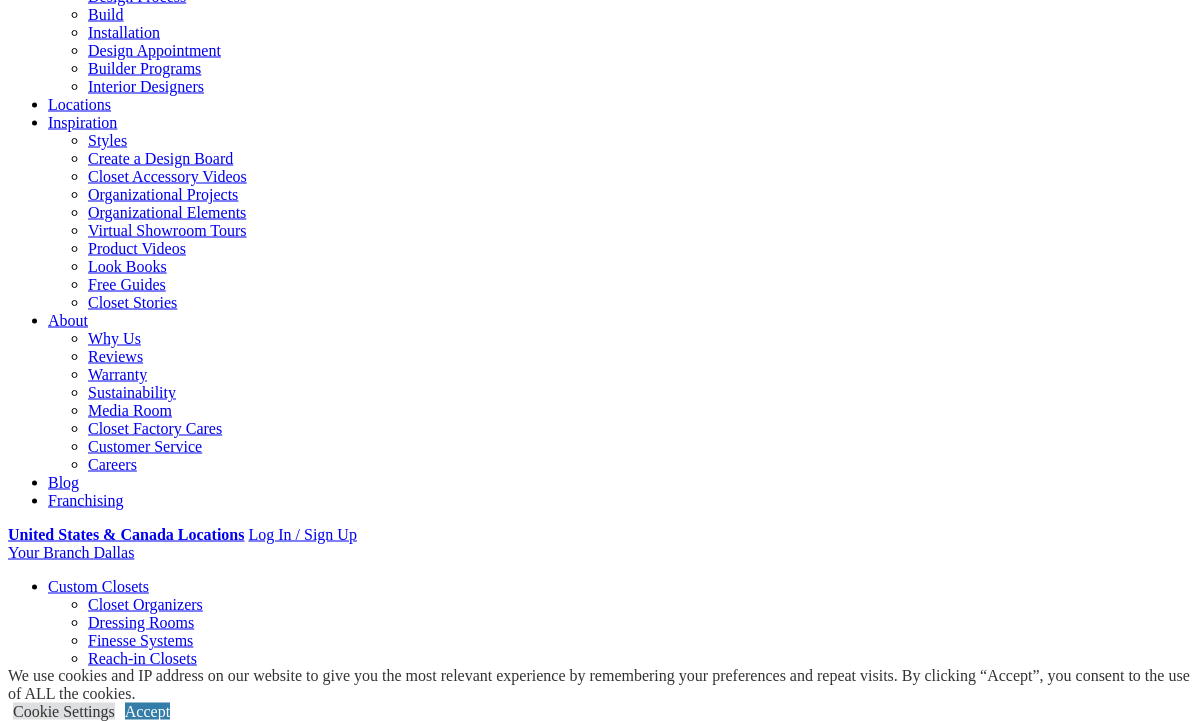 scroll, scrollTop: 0, scrollLeft: 0, axis: both 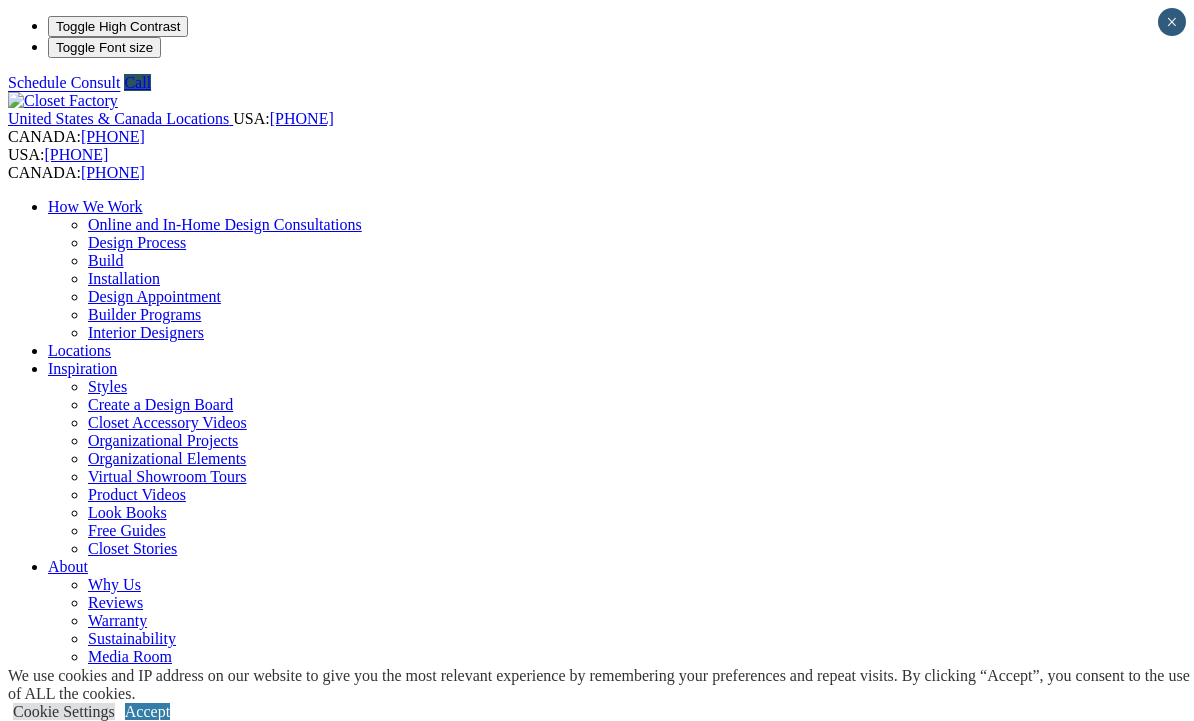 click on "Your Branch
Dallas
ZIP code
*" at bounding box center (597, 799) 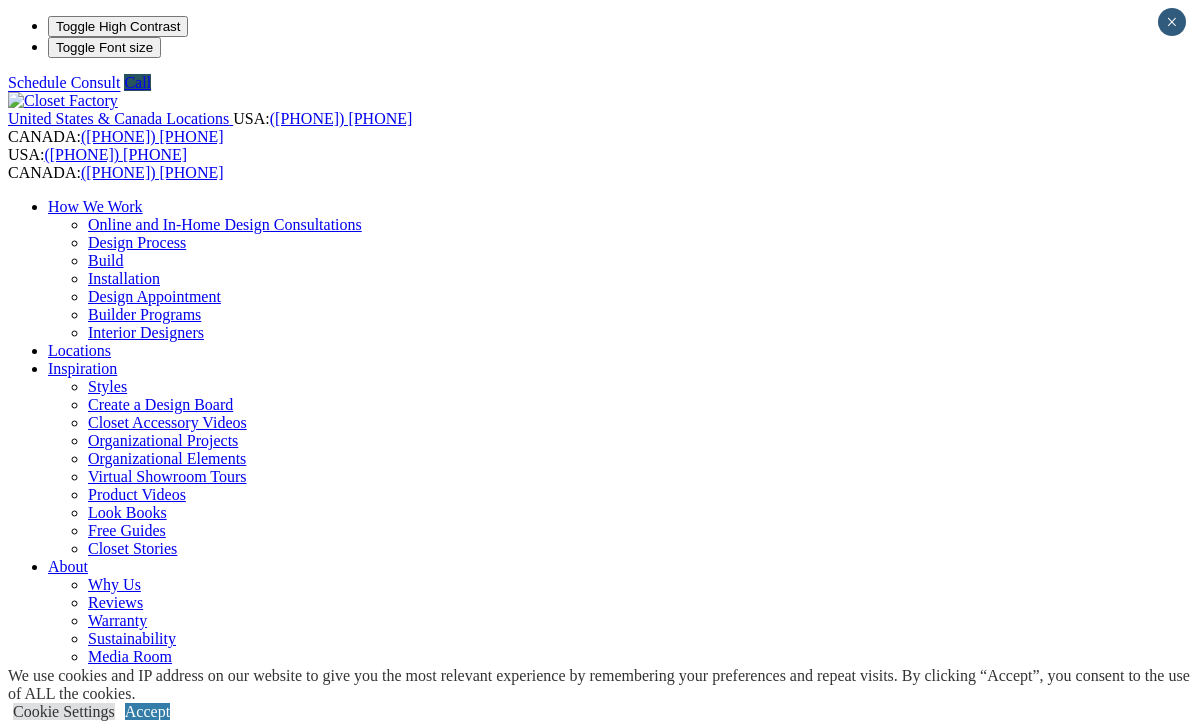 scroll, scrollTop: 0, scrollLeft: 0, axis: both 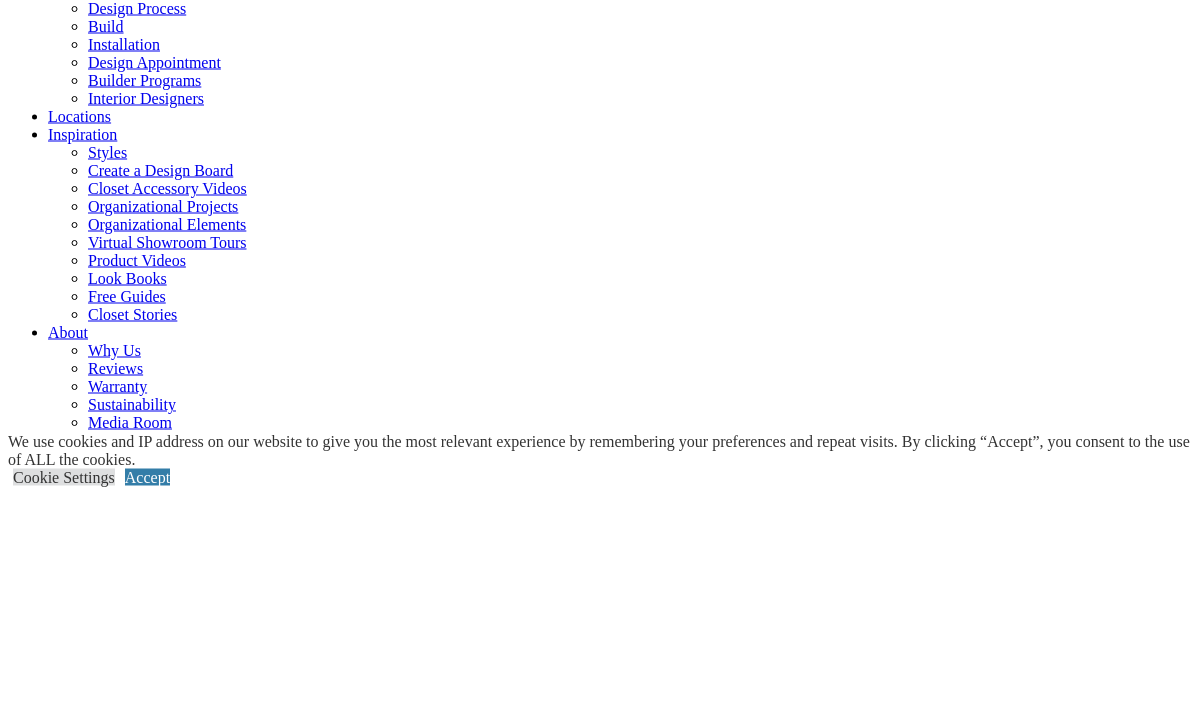 type on "*****" 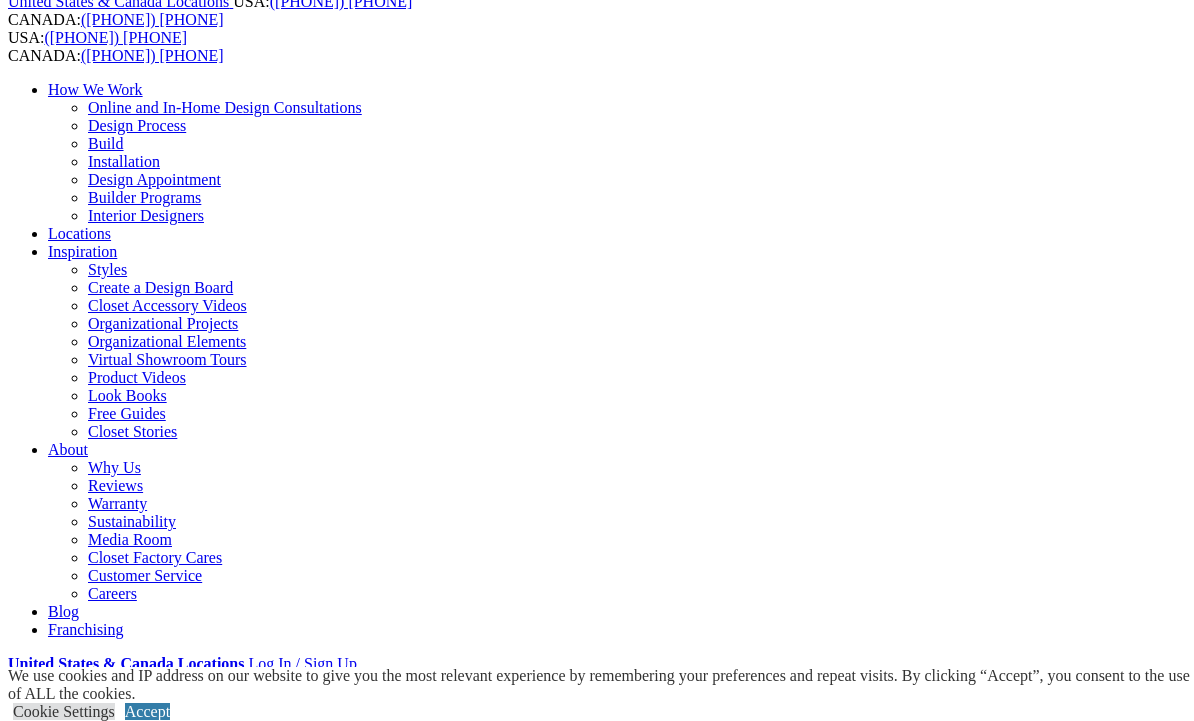 scroll, scrollTop: 116, scrollLeft: 0, axis: vertical 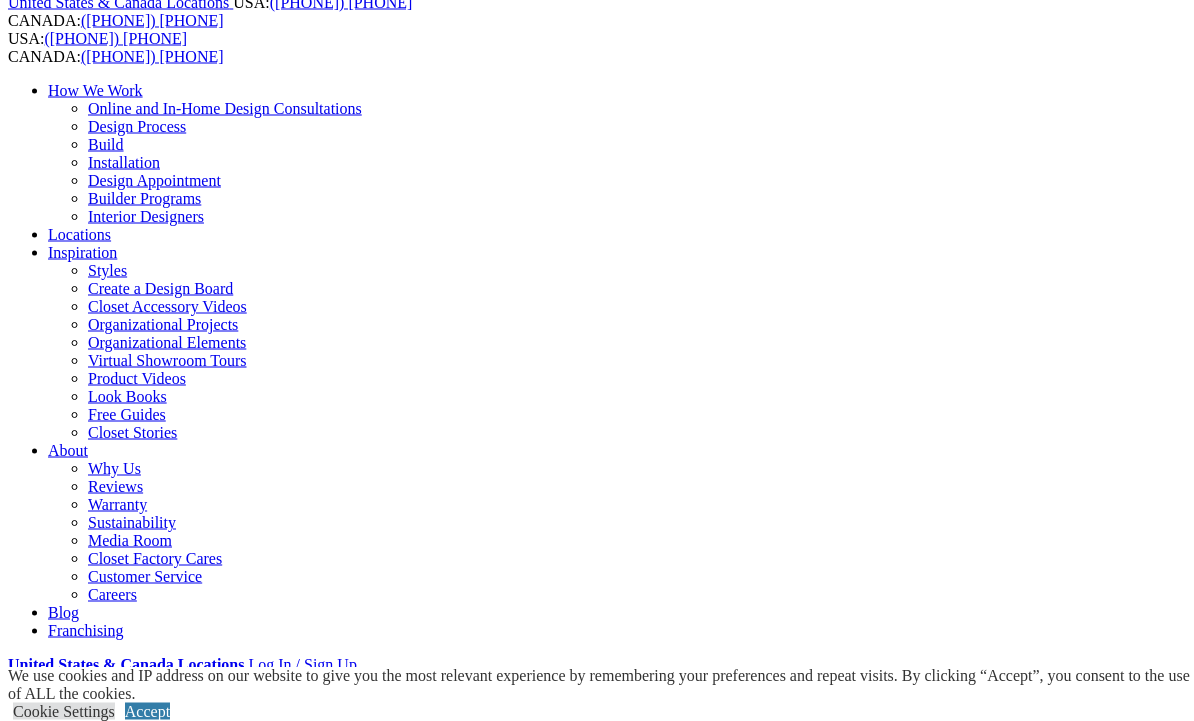 click at bounding box center (162, 1381) 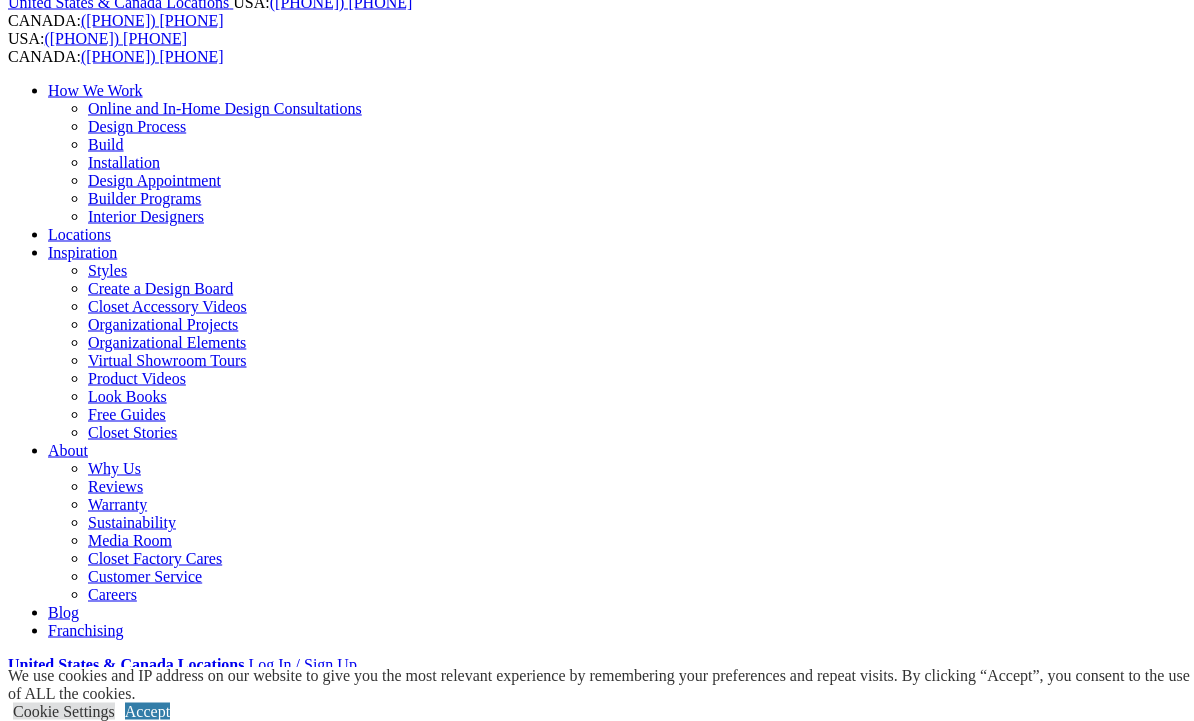 click at bounding box center (162, 1381) 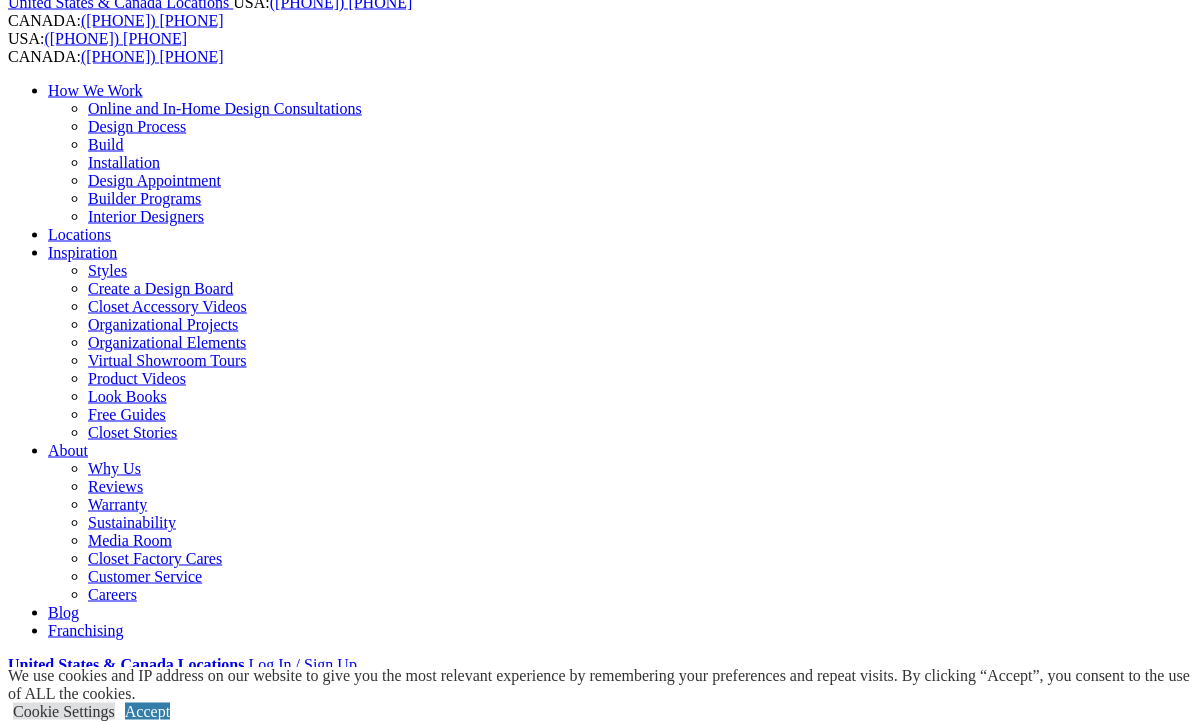 click on "*****" at bounding box center (79, 1378) 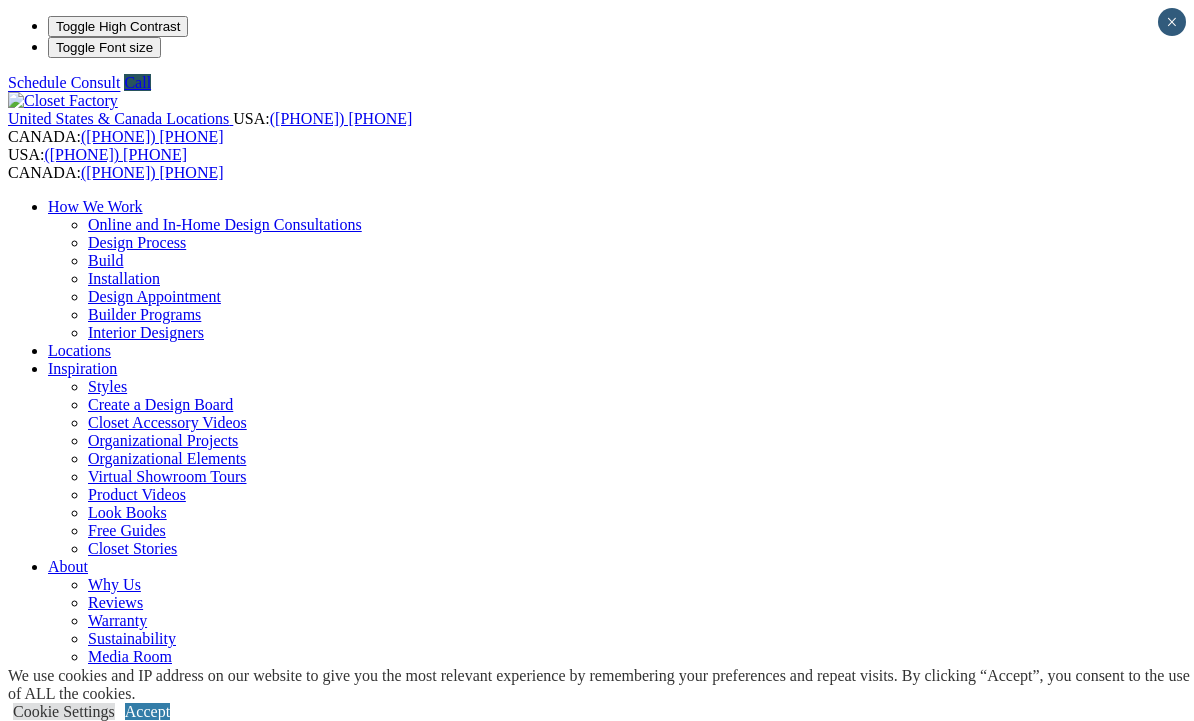 scroll, scrollTop: 0, scrollLeft: 0, axis: both 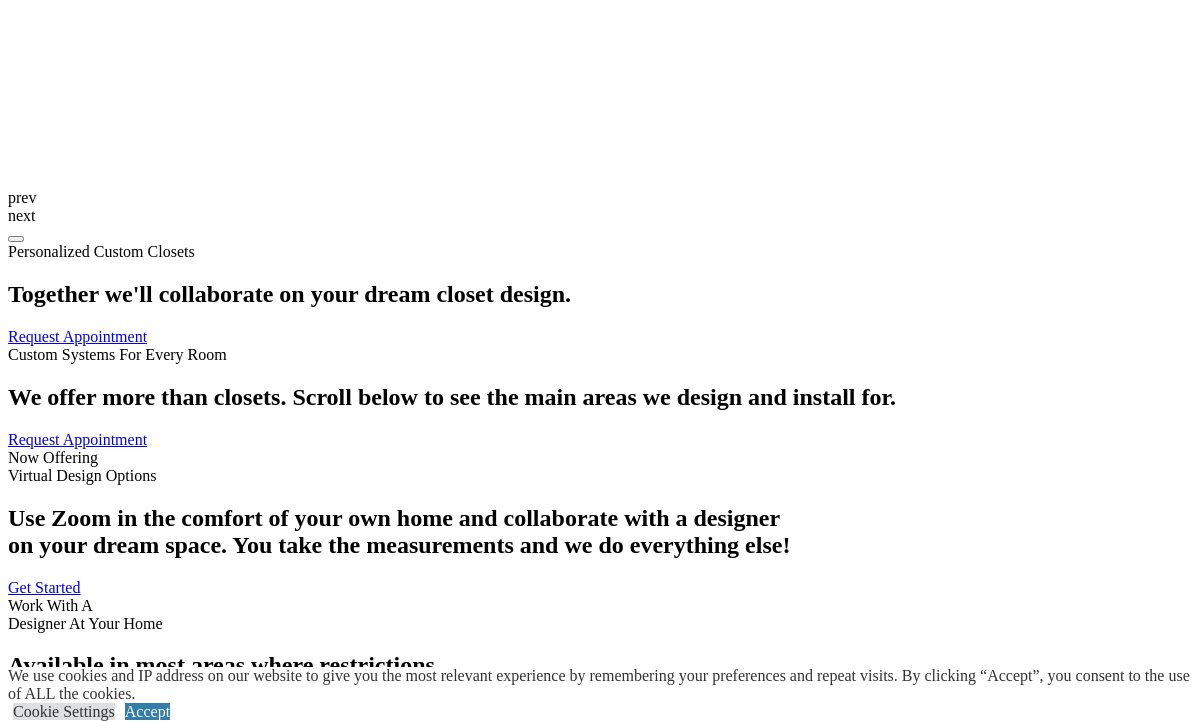 click on "Design Process" at bounding box center [137, -2112] 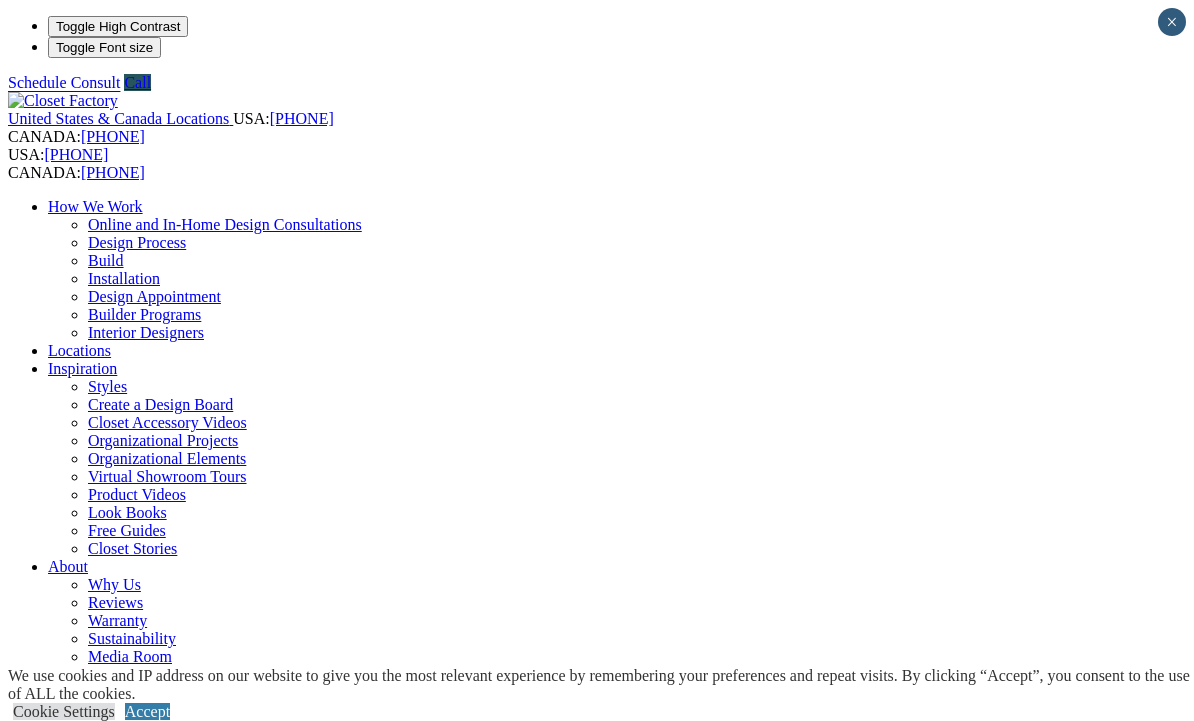 scroll, scrollTop: 0, scrollLeft: 0, axis: both 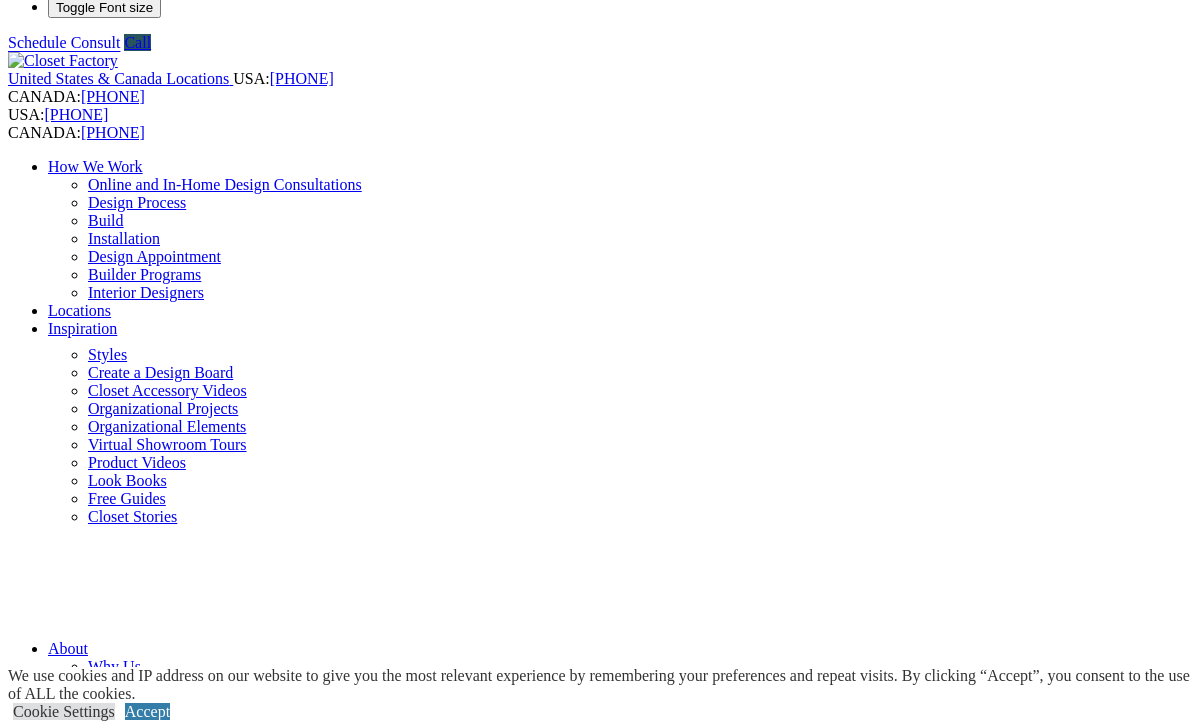 click on "Garage" at bounding box center [71, 1094] 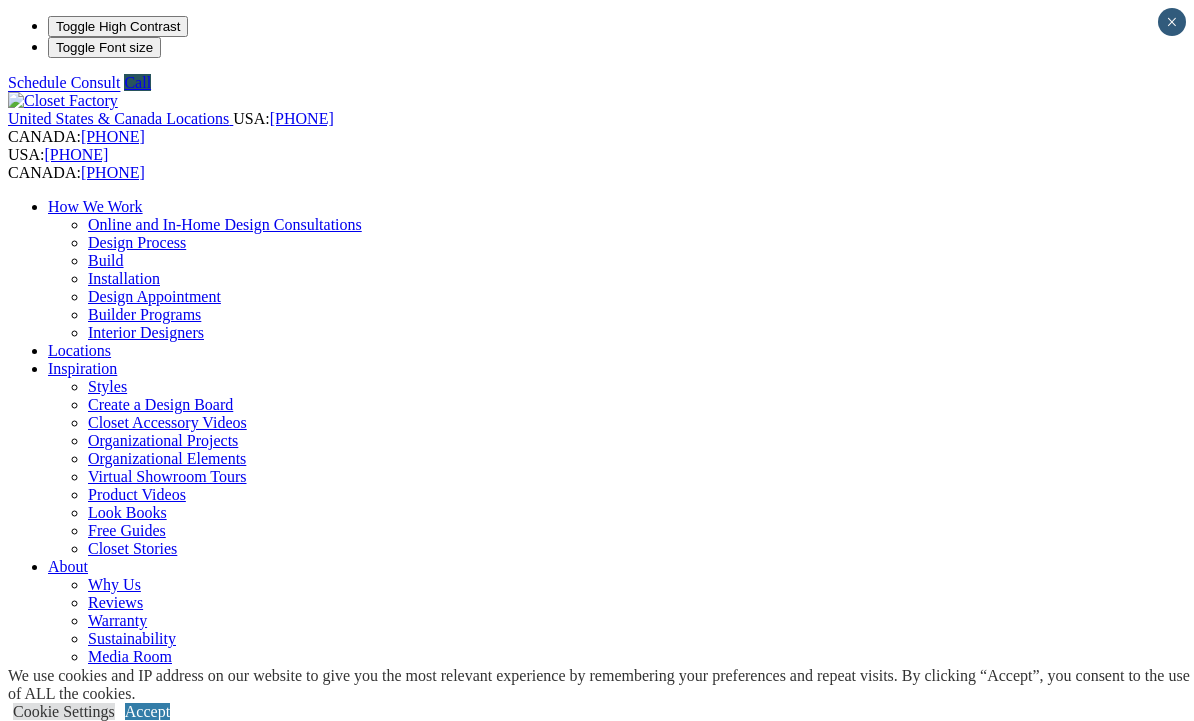 scroll, scrollTop: 0, scrollLeft: 0, axis: both 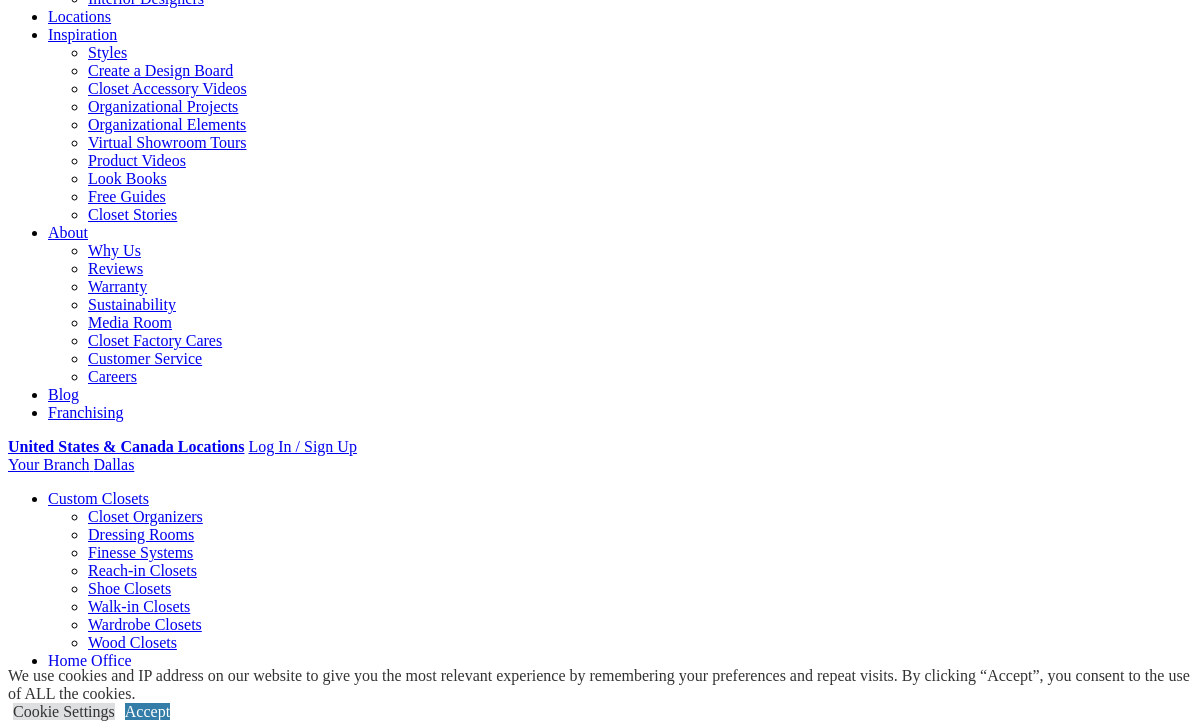 click on "Gallery" at bounding box center [111, 1638] 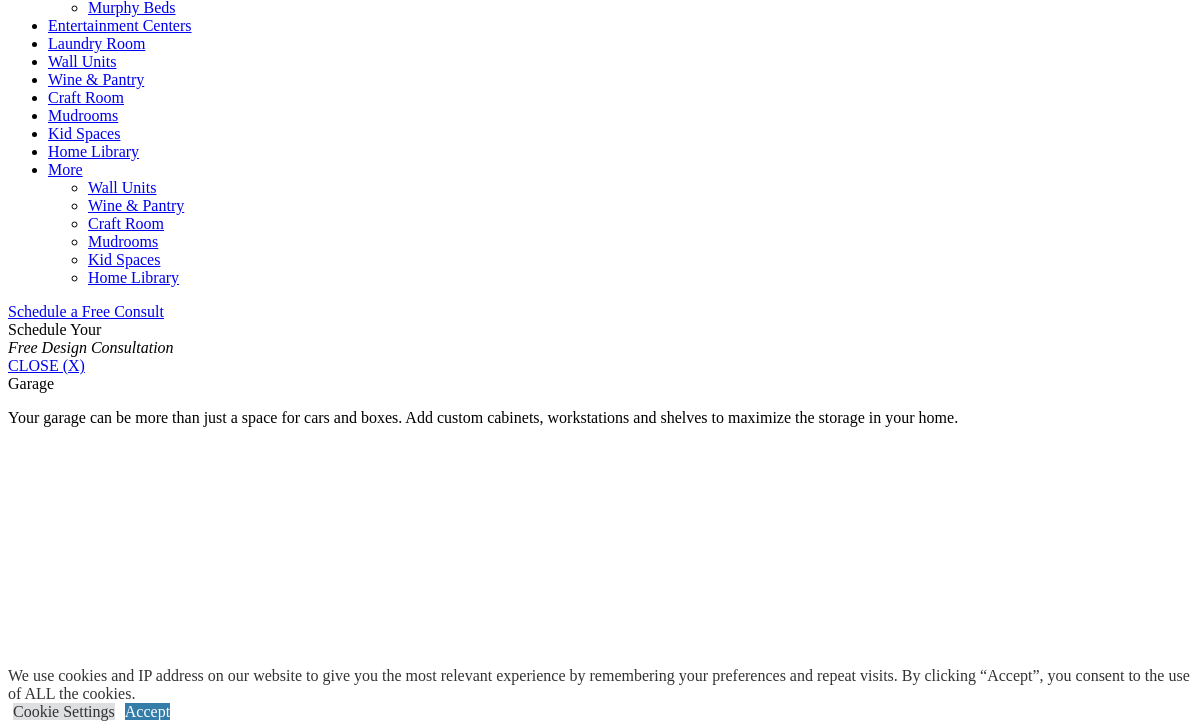 scroll, scrollTop: 1038, scrollLeft: 0, axis: vertical 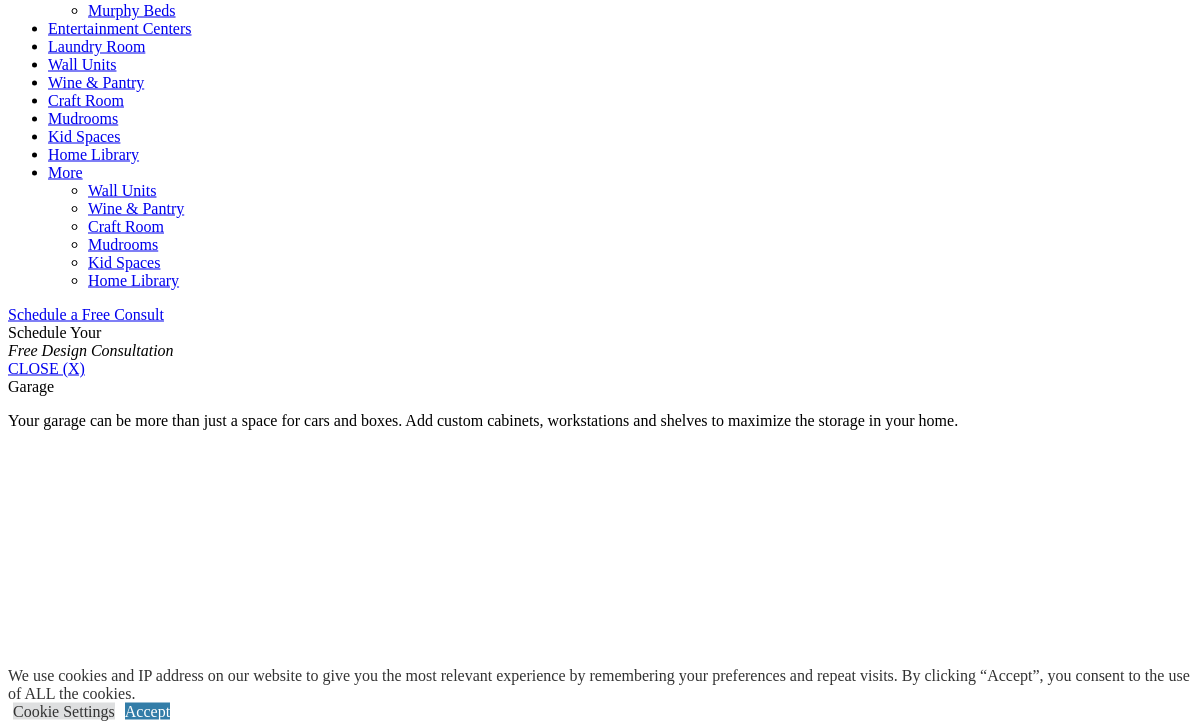 click on "Home Office" at bounding box center (90, -44) 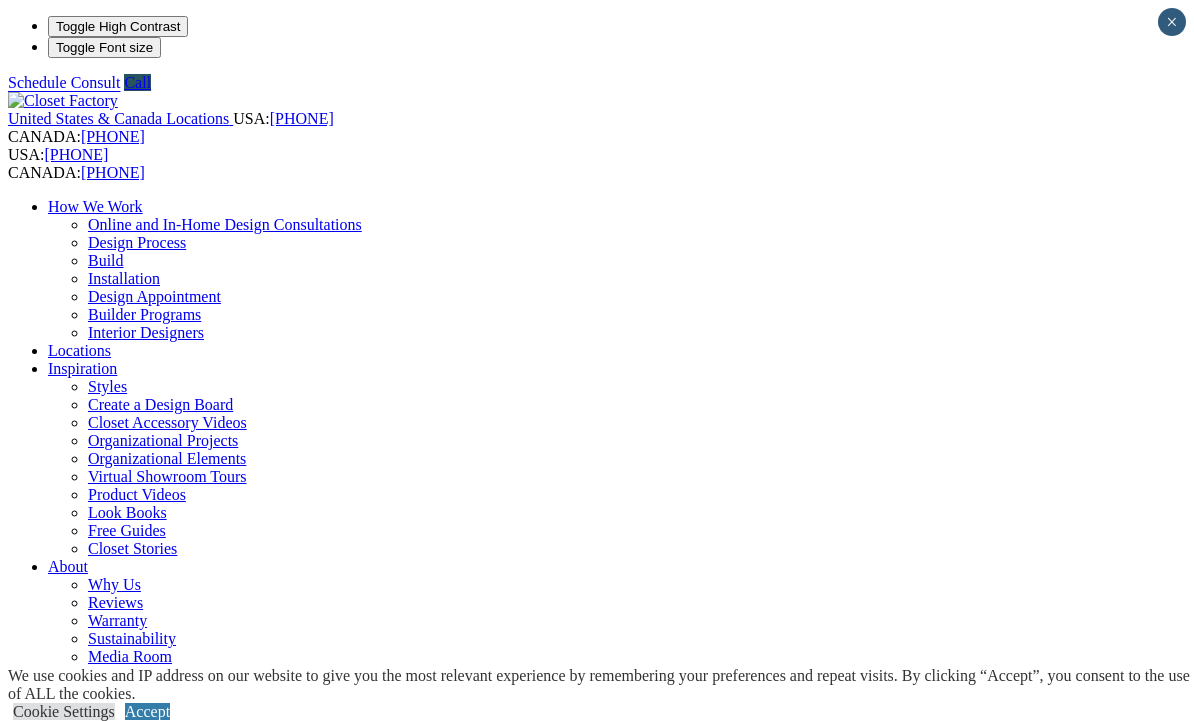 scroll, scrollTop: 0, scrollLeft: 0, axis: both 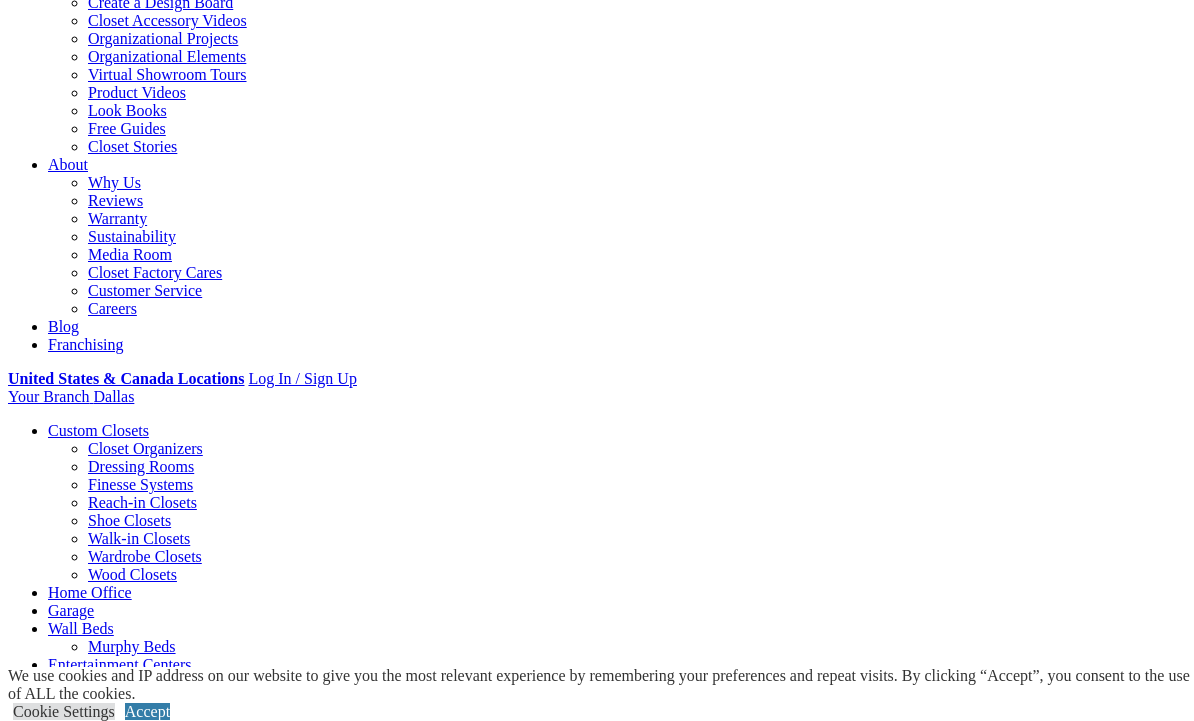click on "Gallery" at bounding box center [111, 1638] 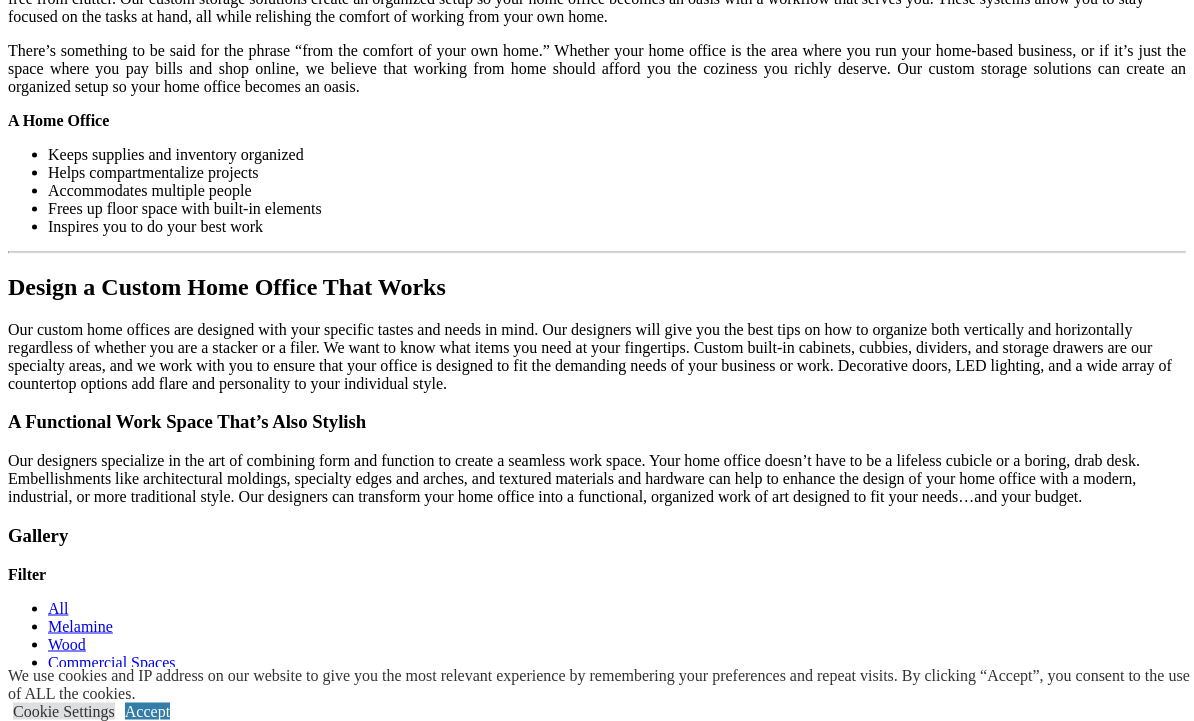scroll, scrollTop: 2183, scrollLeft: 0, axis: vertical 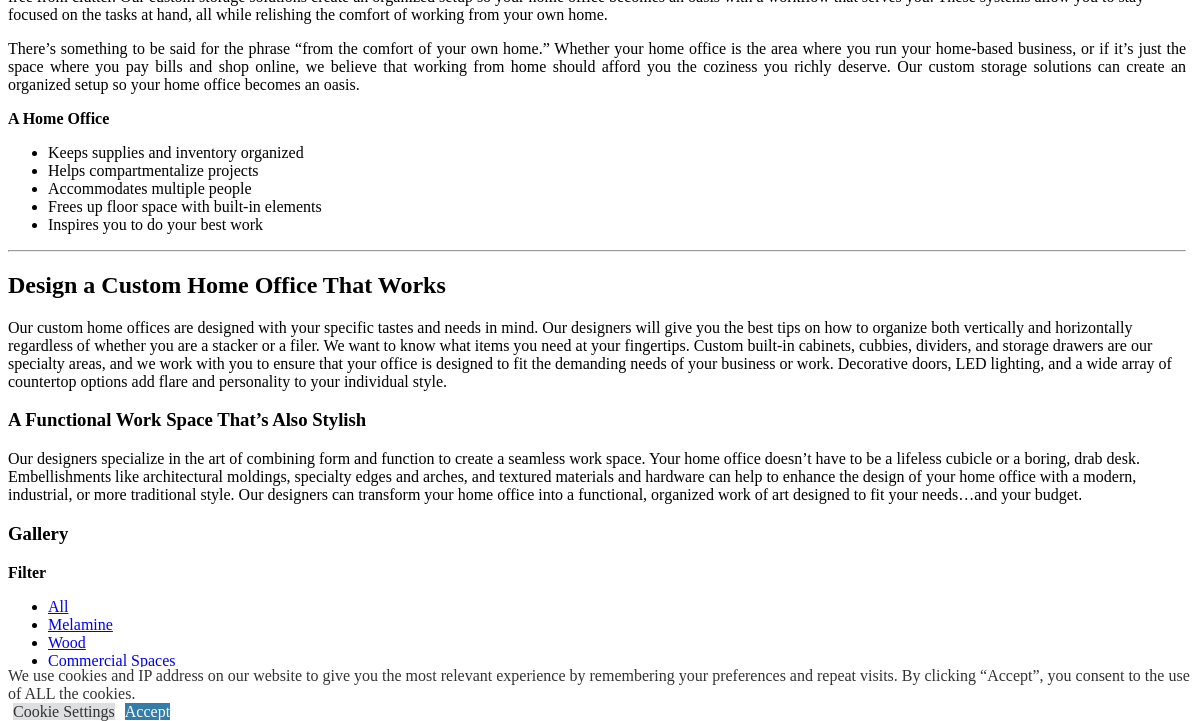 click on "Load More" at bounding box center [44, 1656] 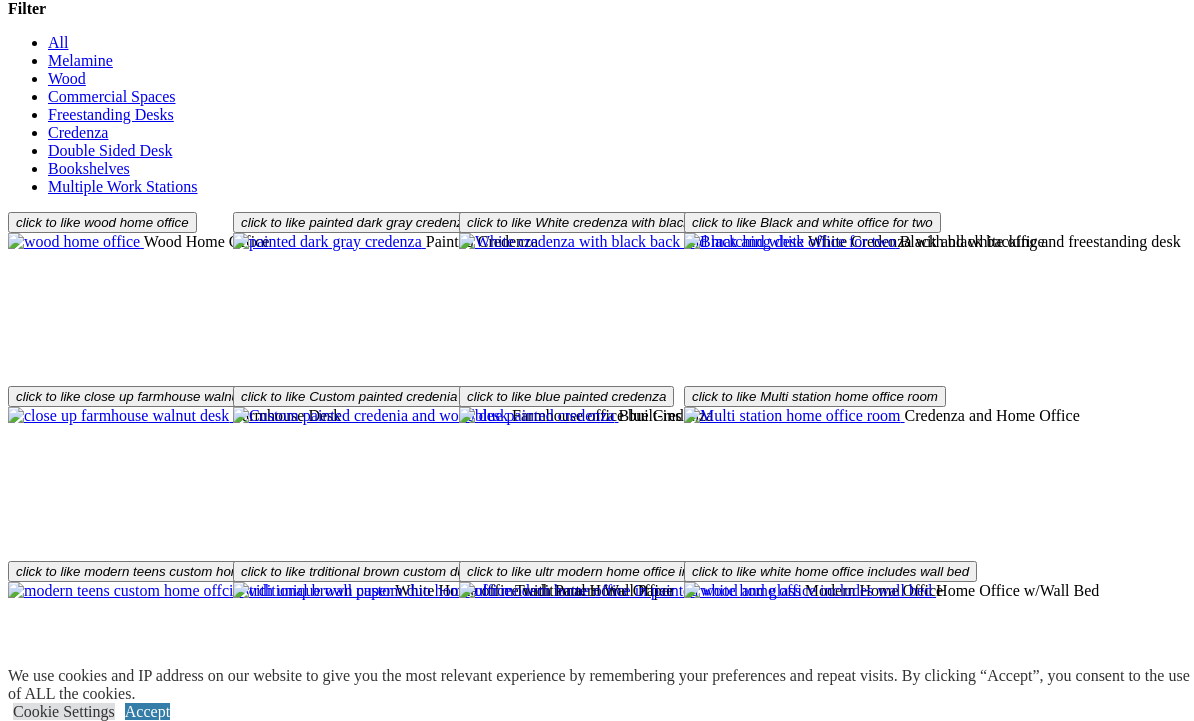 scroll, scrollTop: 2748, scrollLeft: 0, axis: vertical 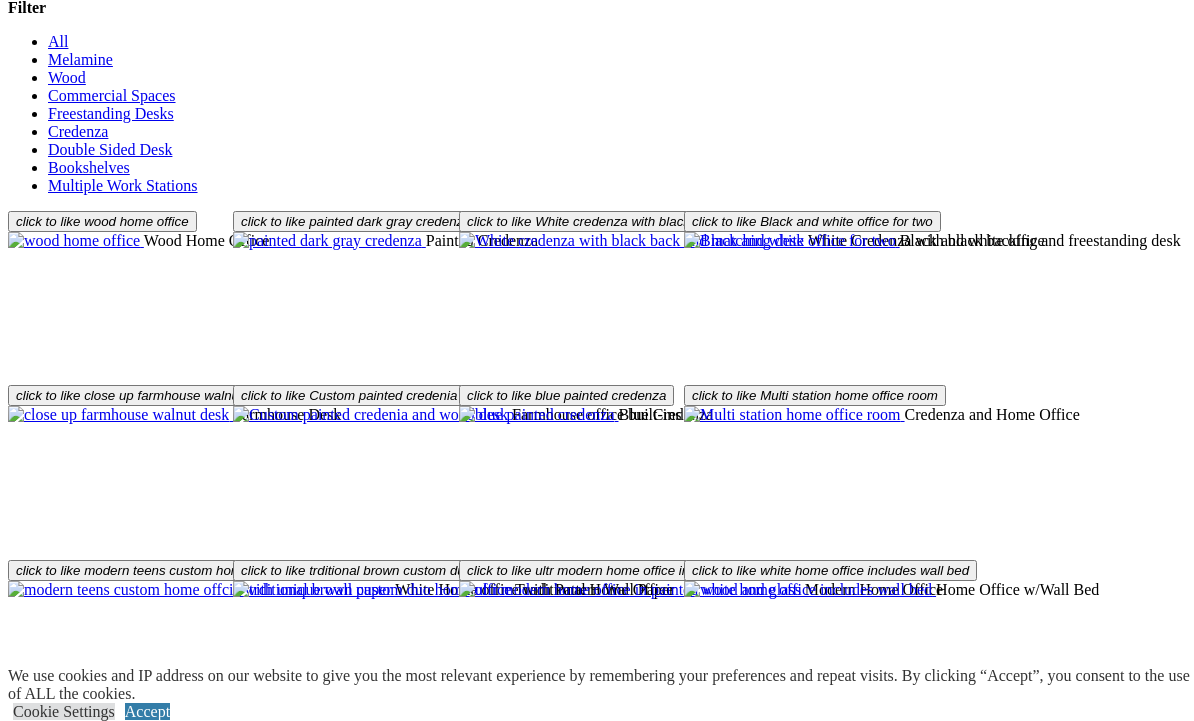 click on "Load More" at bounding box center (44, 1615) 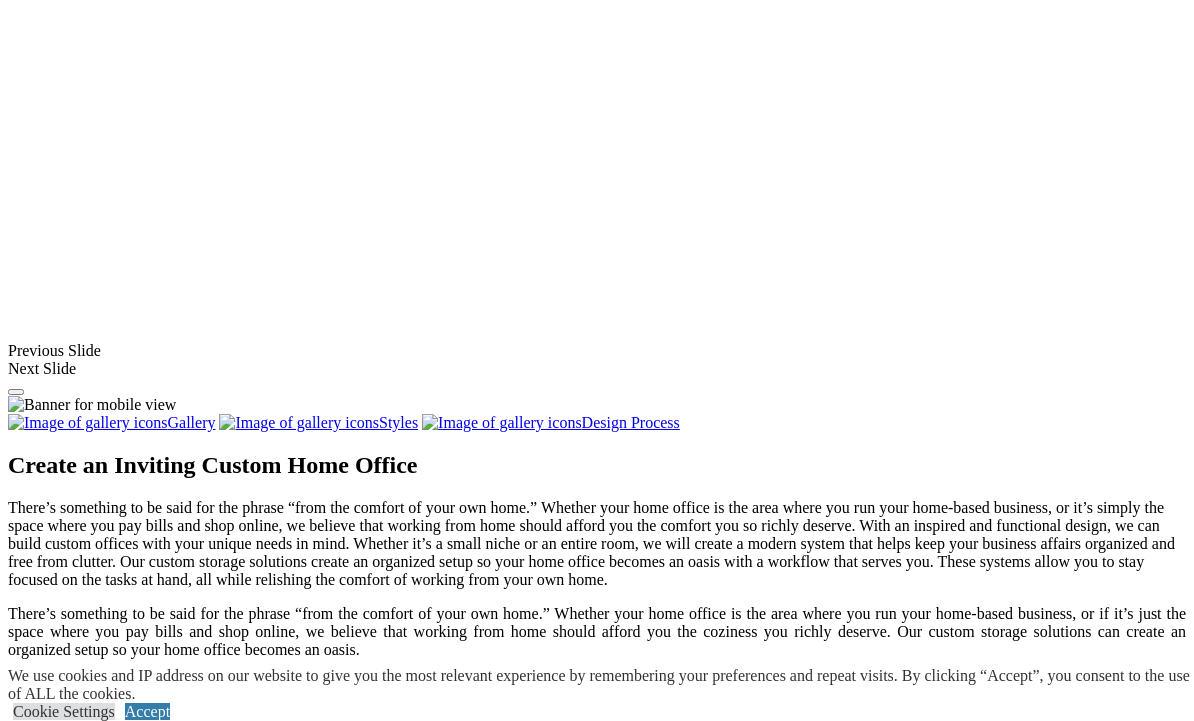 scroll, scrollTop: 1617, scrollLeft: 0, axis: vertical 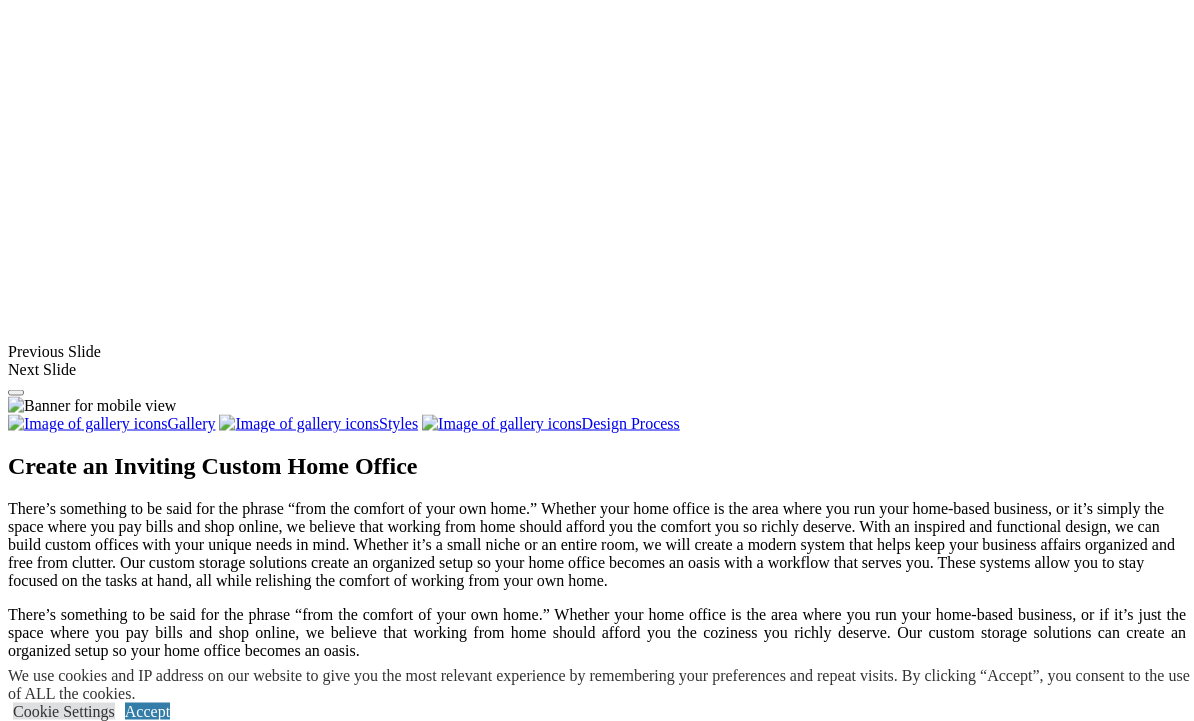 click at bounding box center (74, 1372) 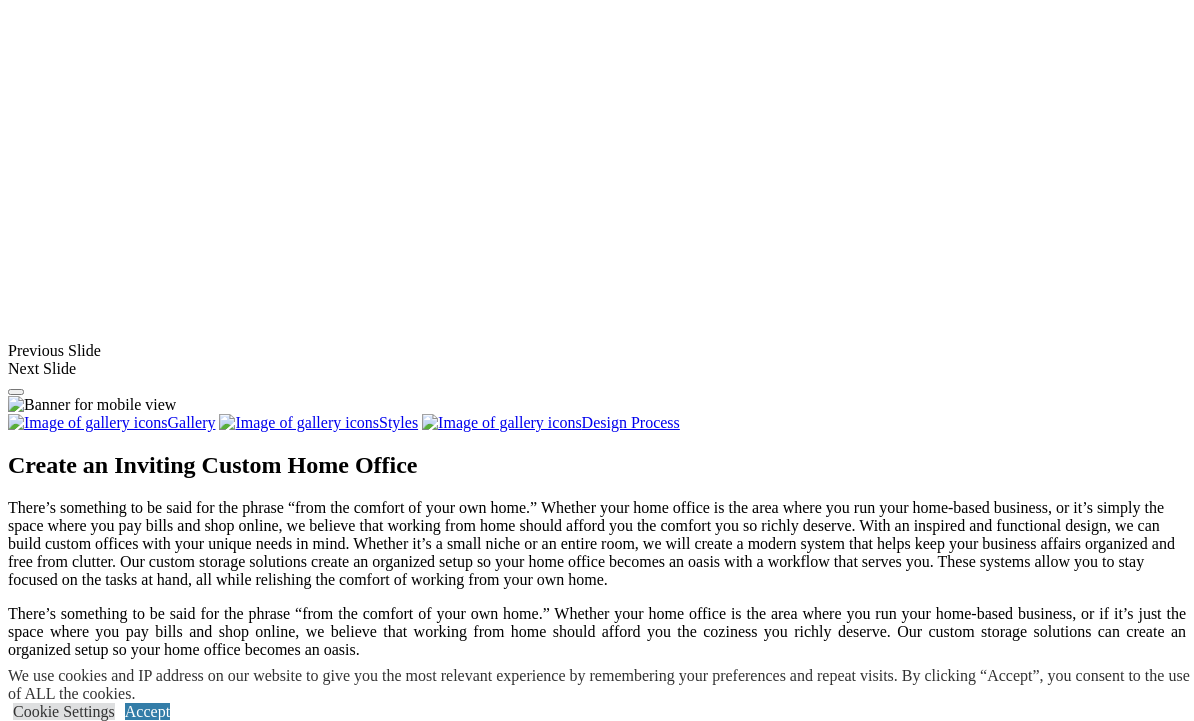click at bounding box center (597, 37198) 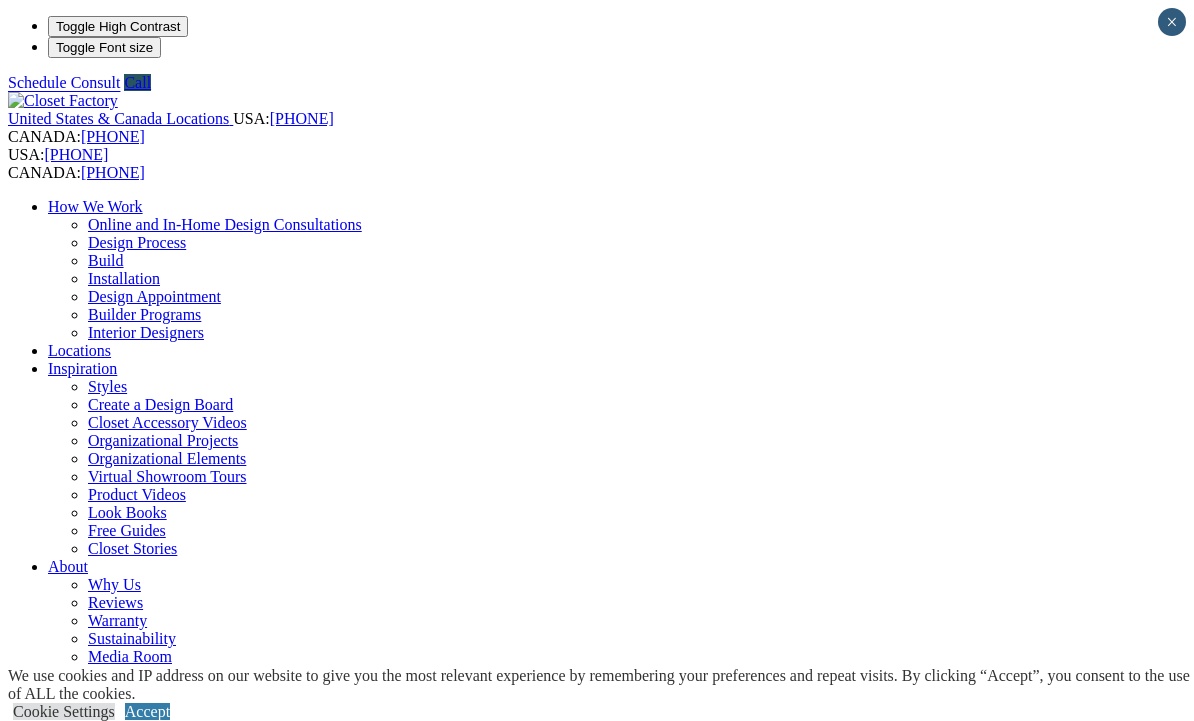 scroll, scrollTop: 0, scrollLeft: 0, axis: both 